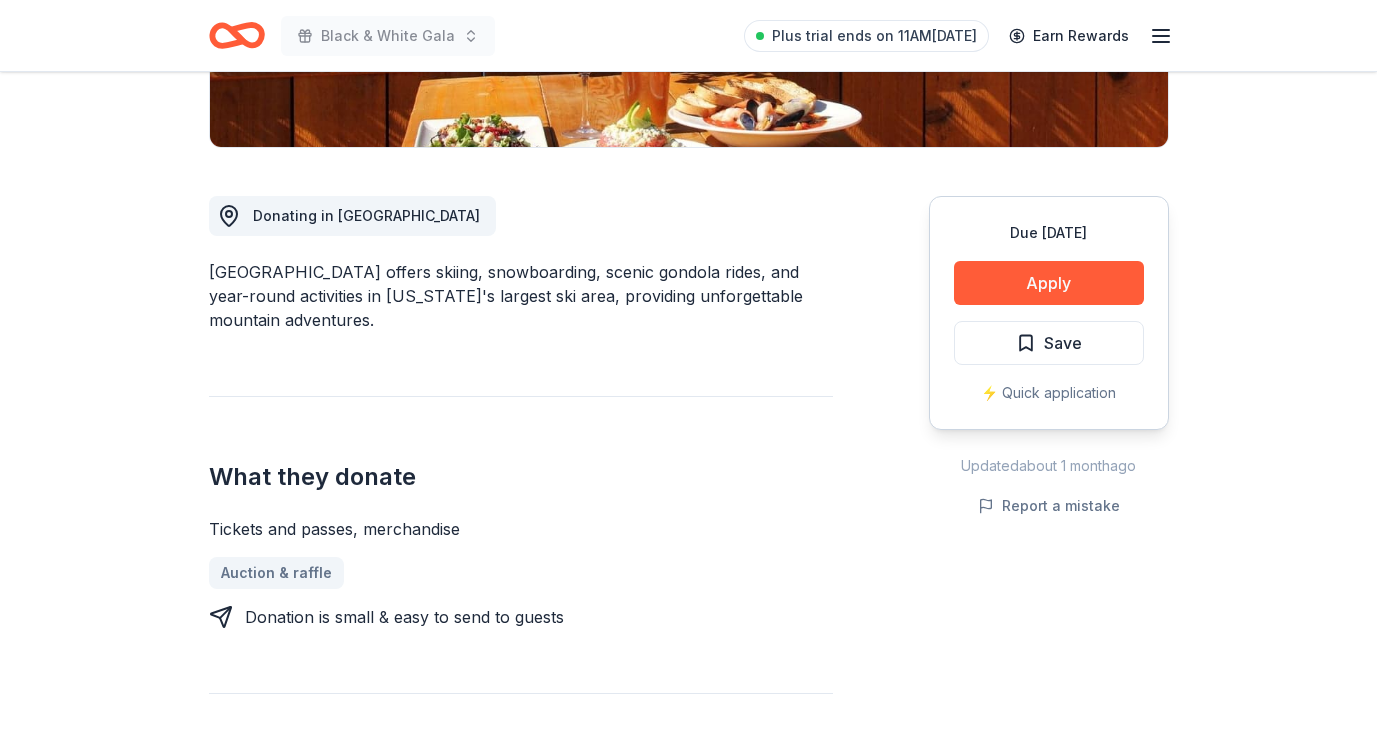 scroll, scrollTop: 463, scrollLeft: 0, axis: vertical 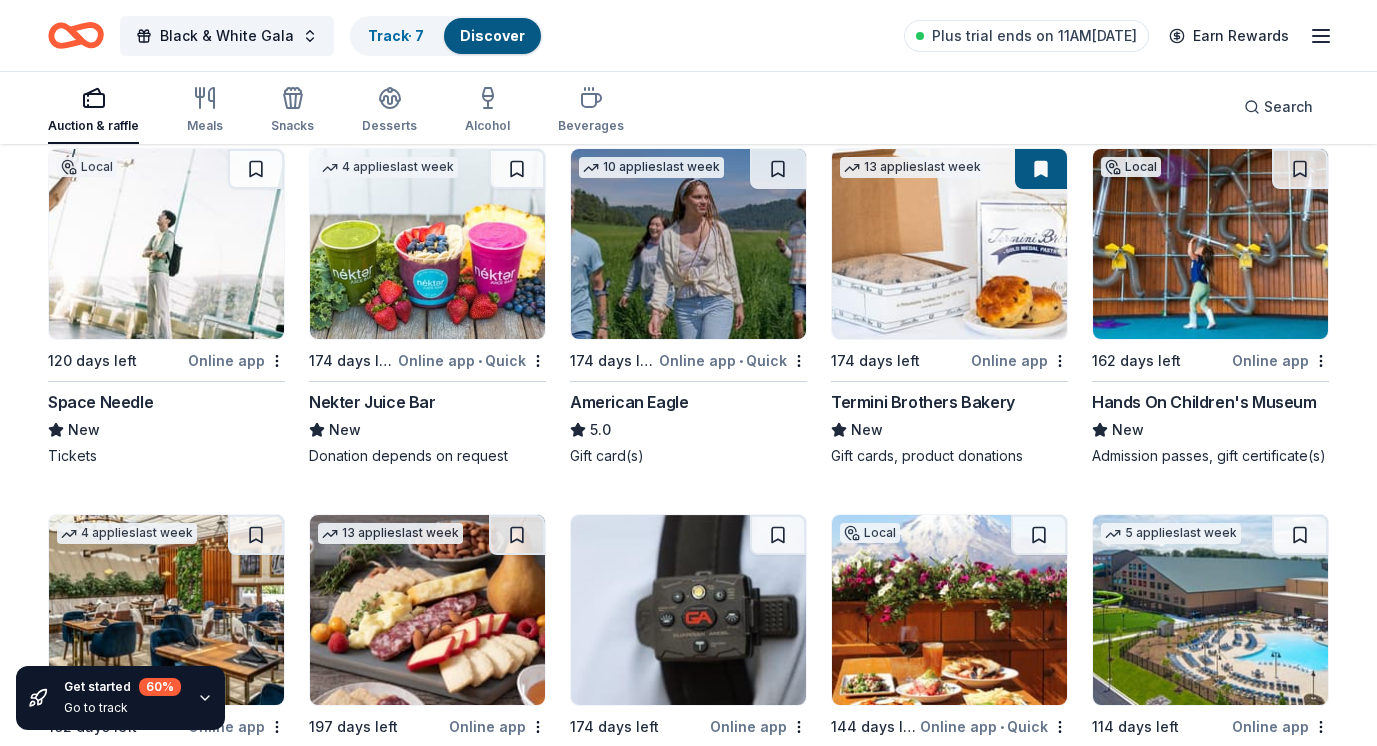 click on "Hands On Children's Museum" at bounding box center [1204, 402] 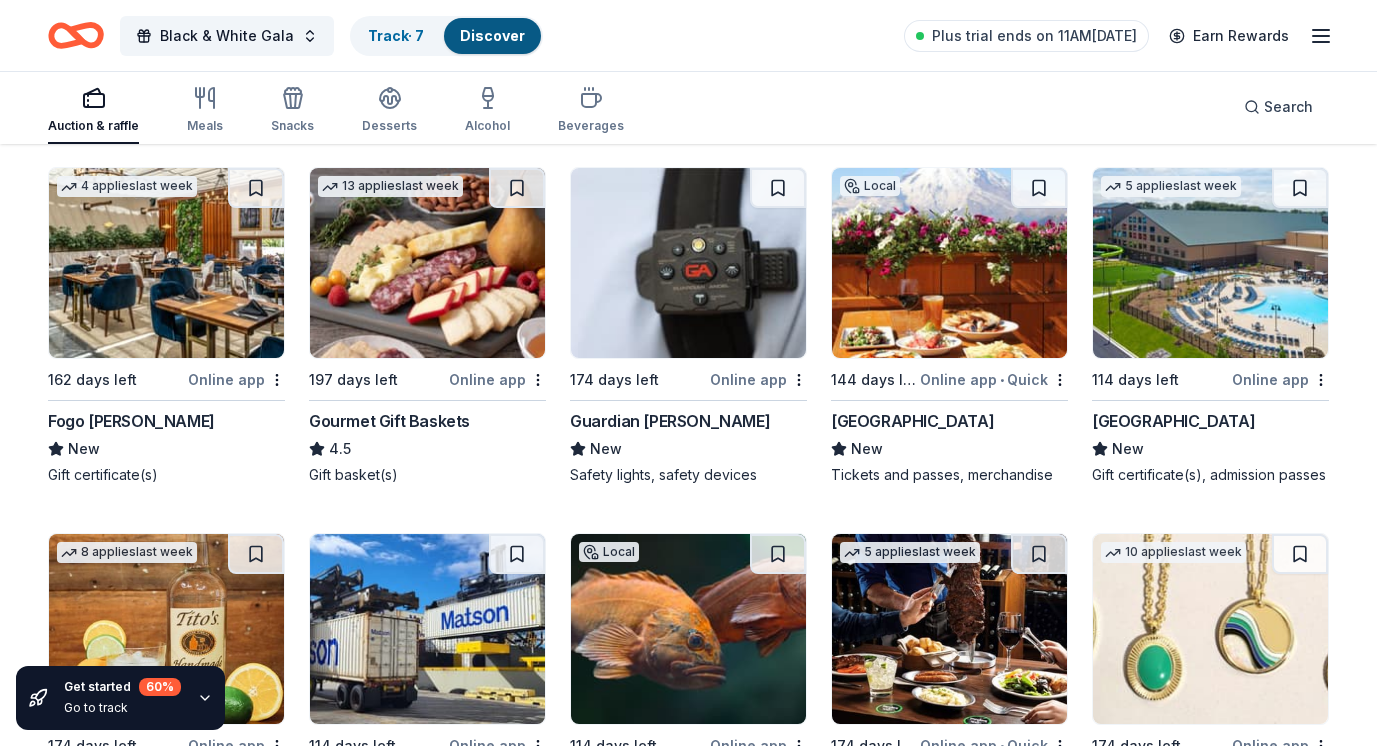 scroll, scrollTop: 2098, scrollLeft: 0, axis: vertical 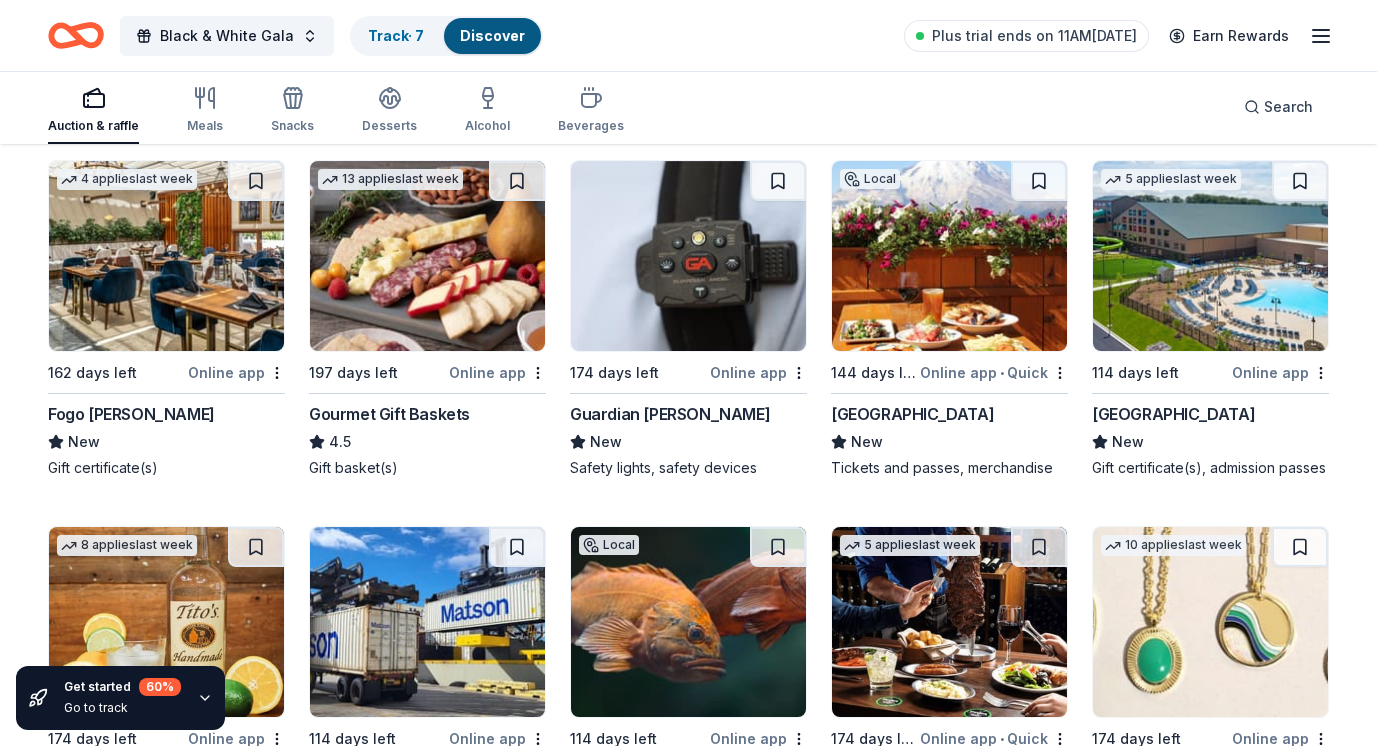 click at bounding box center [166, 256] 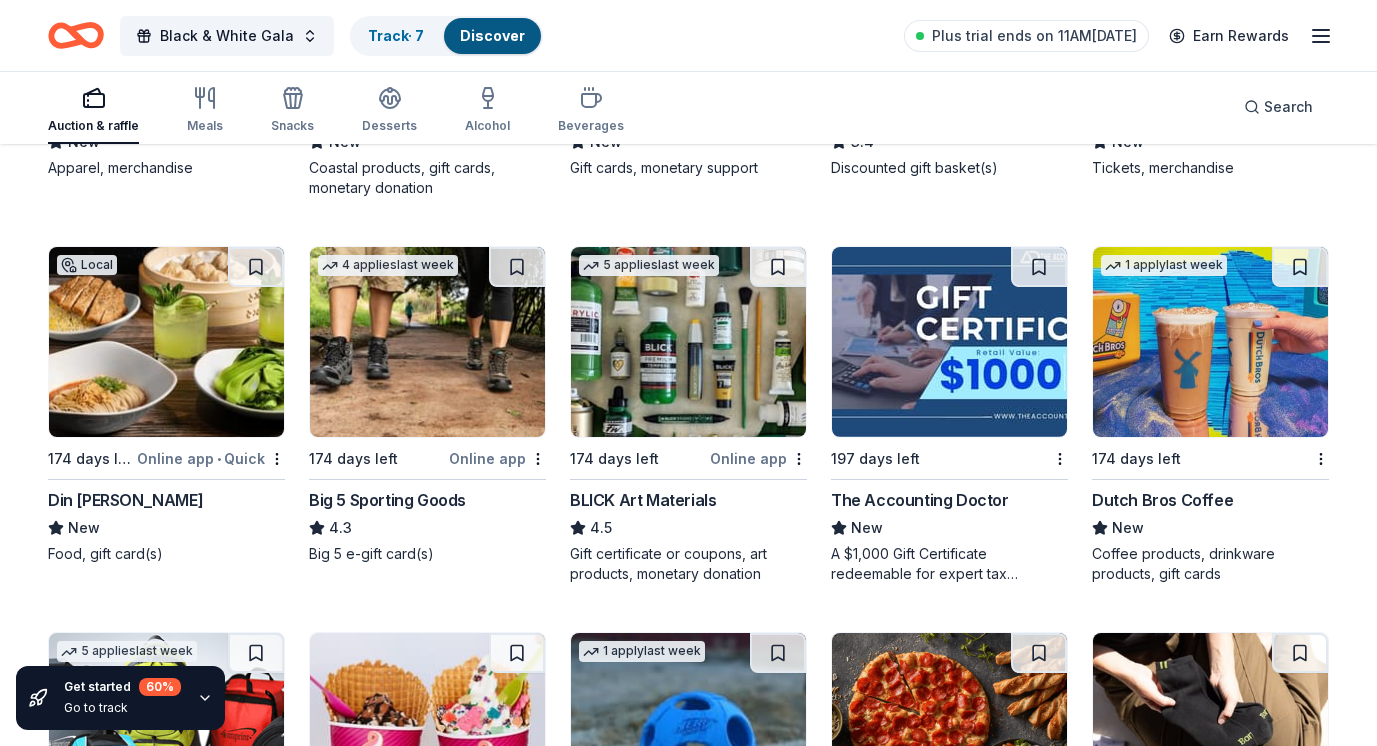 scroll, scrollTop: 3156, scrollLeft: 0, axis: vertical 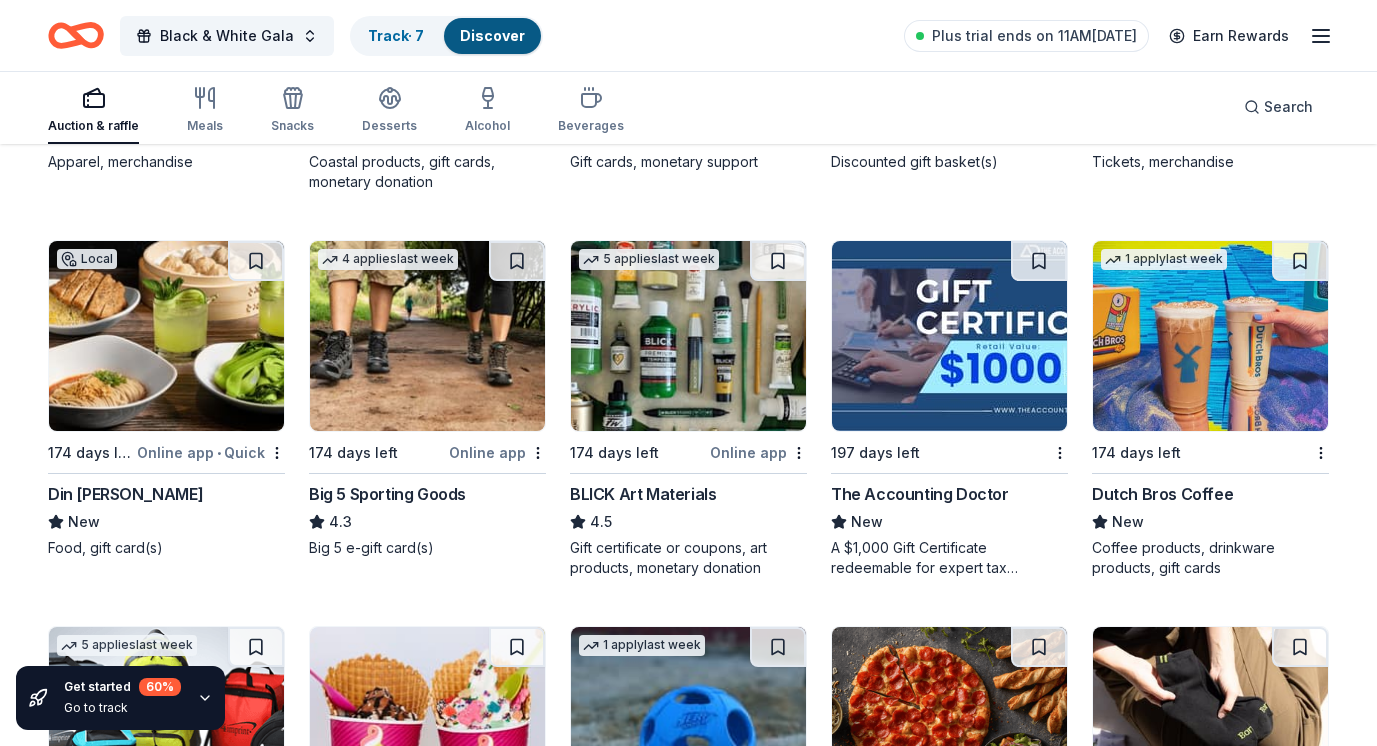 click at bounding box center [427, 336] 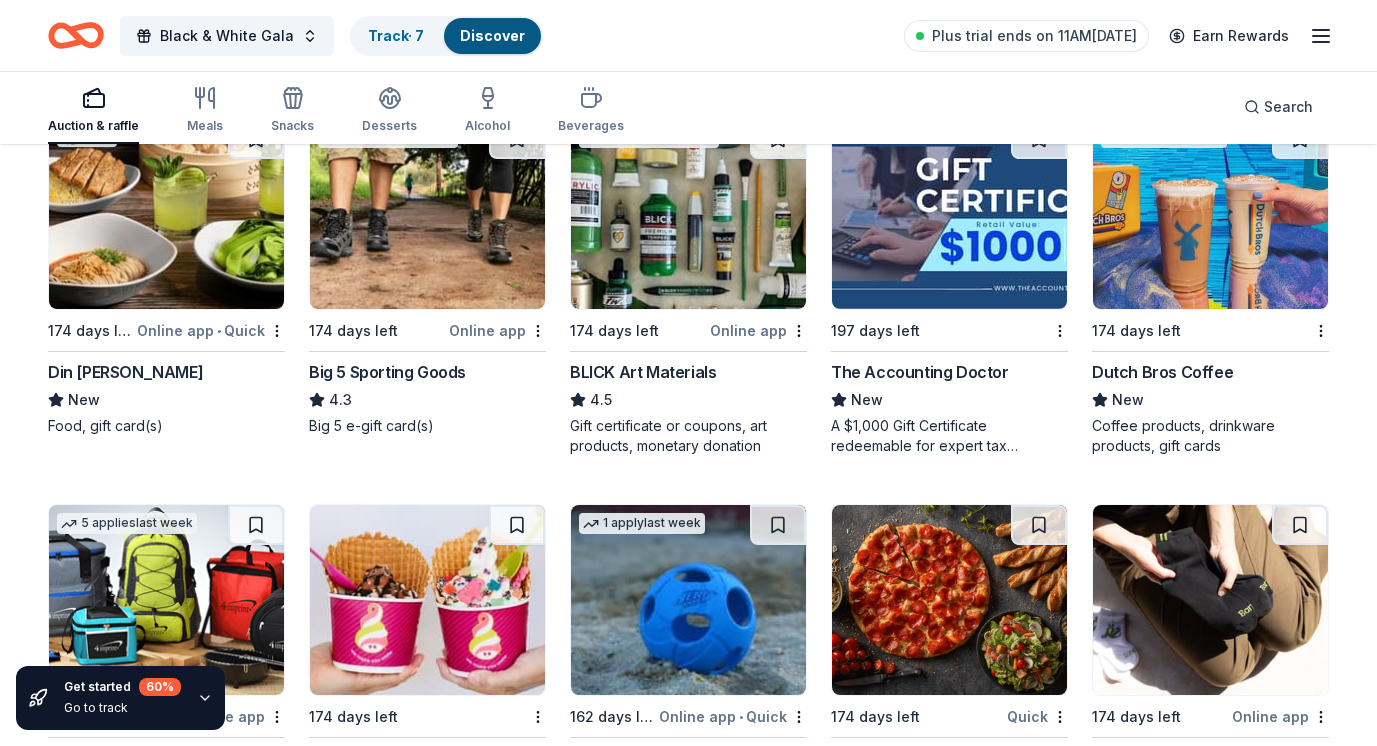 scroll, scrollTop: 3280, scrollLeft: 0, axis: vertical 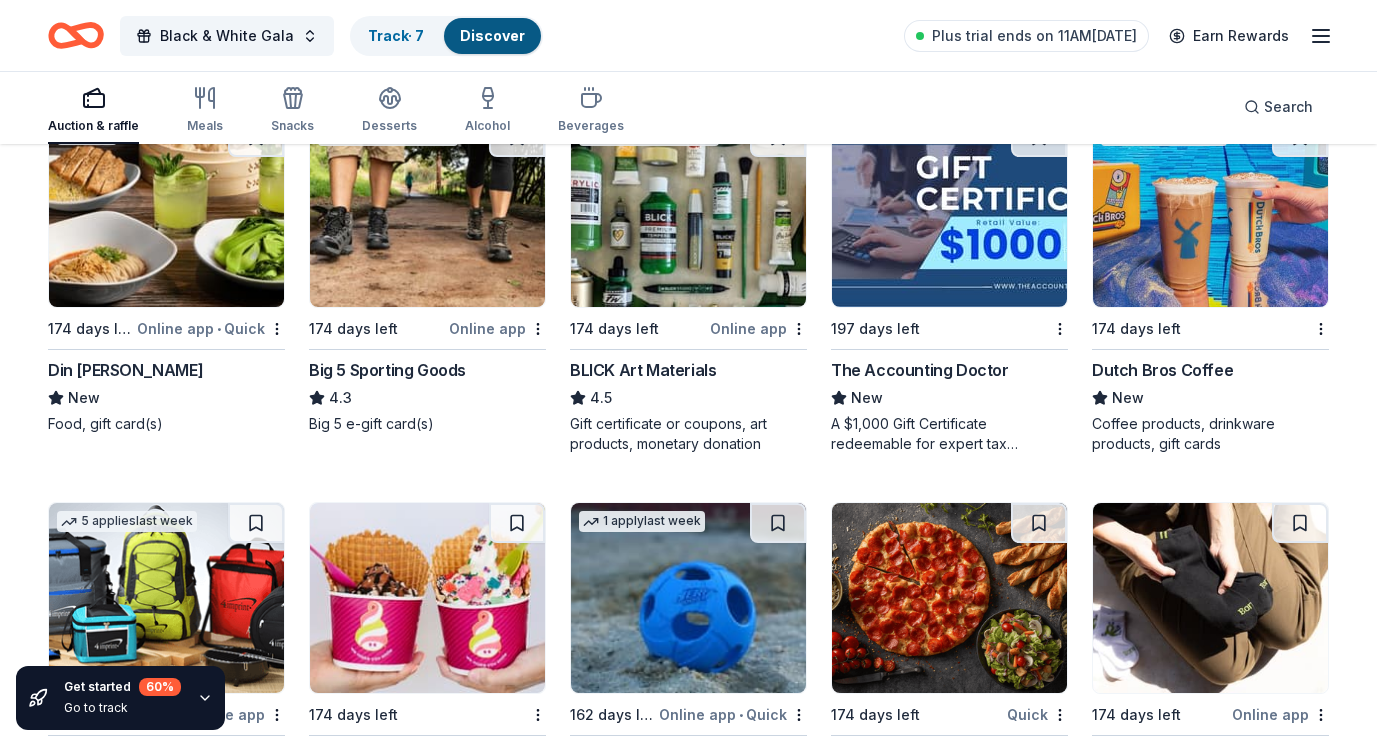 click at bounding box center (688, 212) 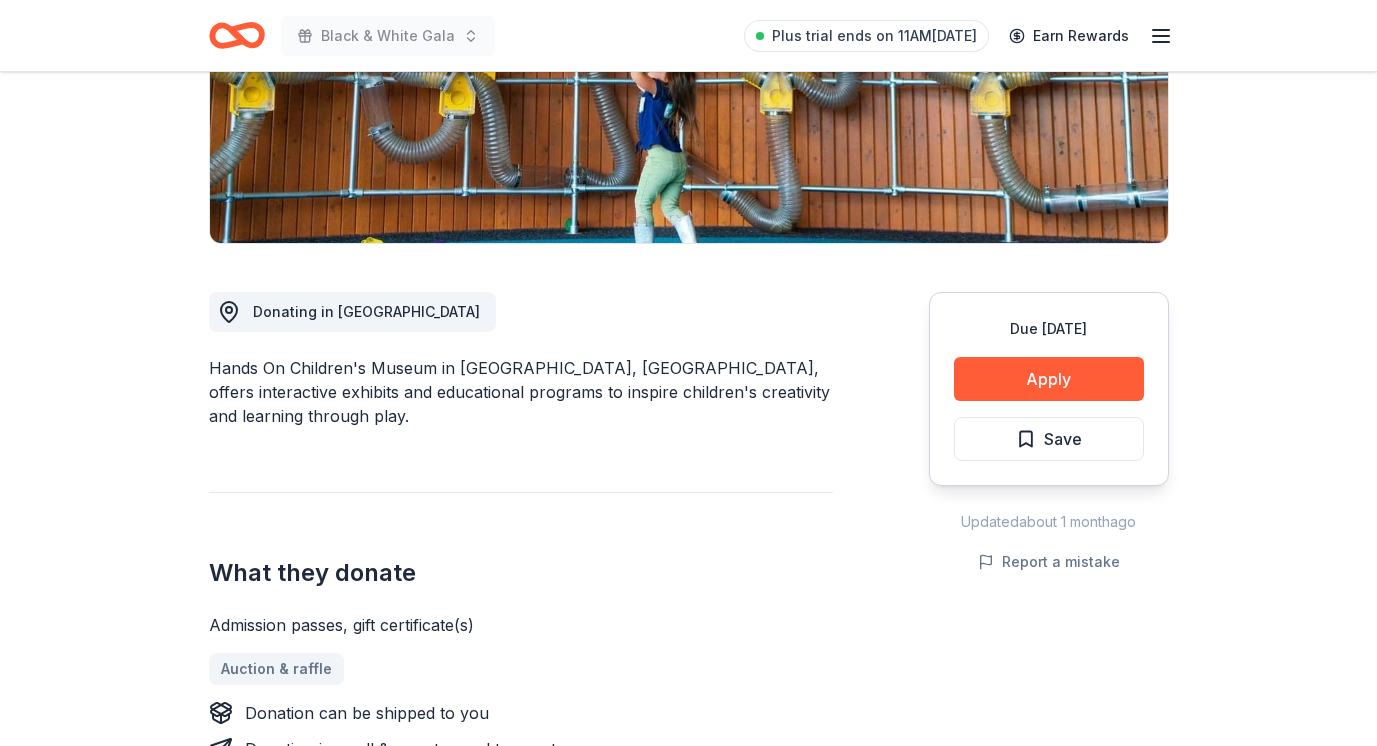 scroll, scrollTop: 390, scrollLeft: 0, axis: vertical 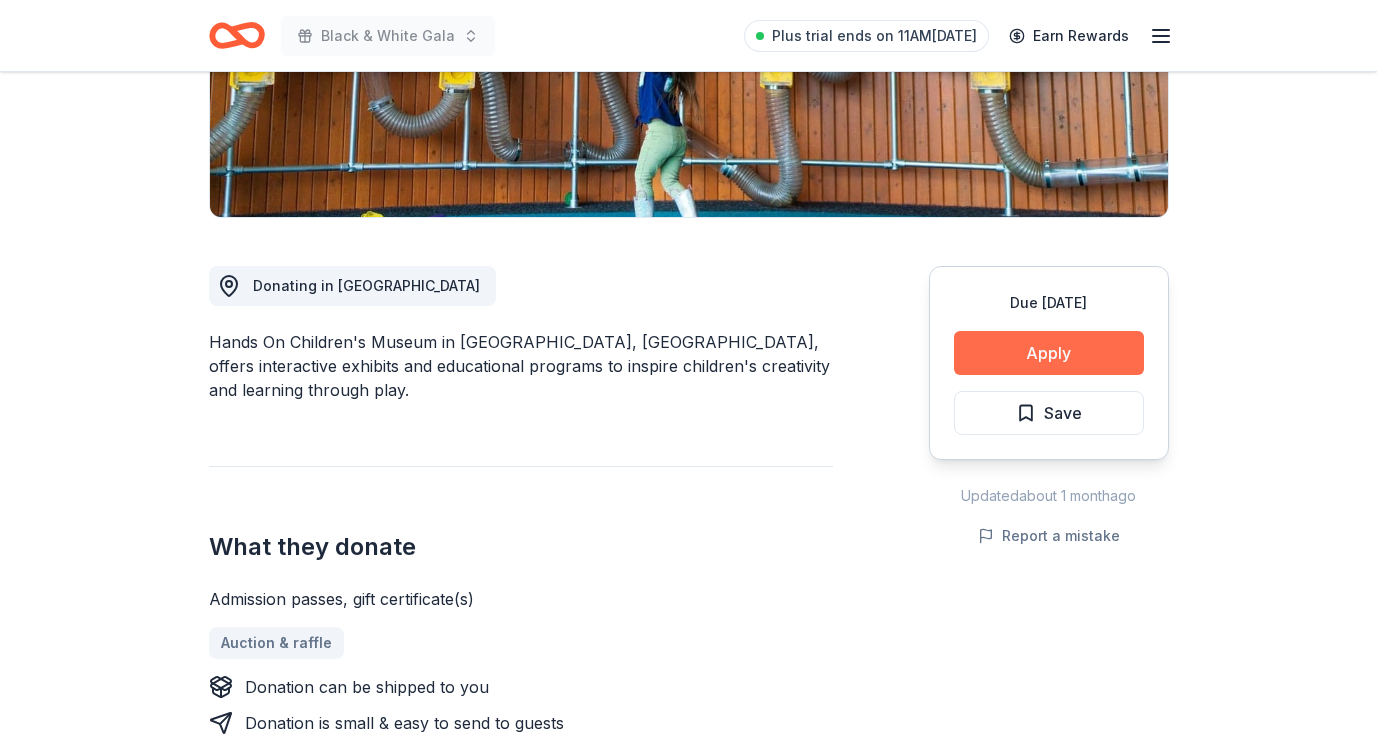 click on "Apply" at bounding box center [1049, 353] 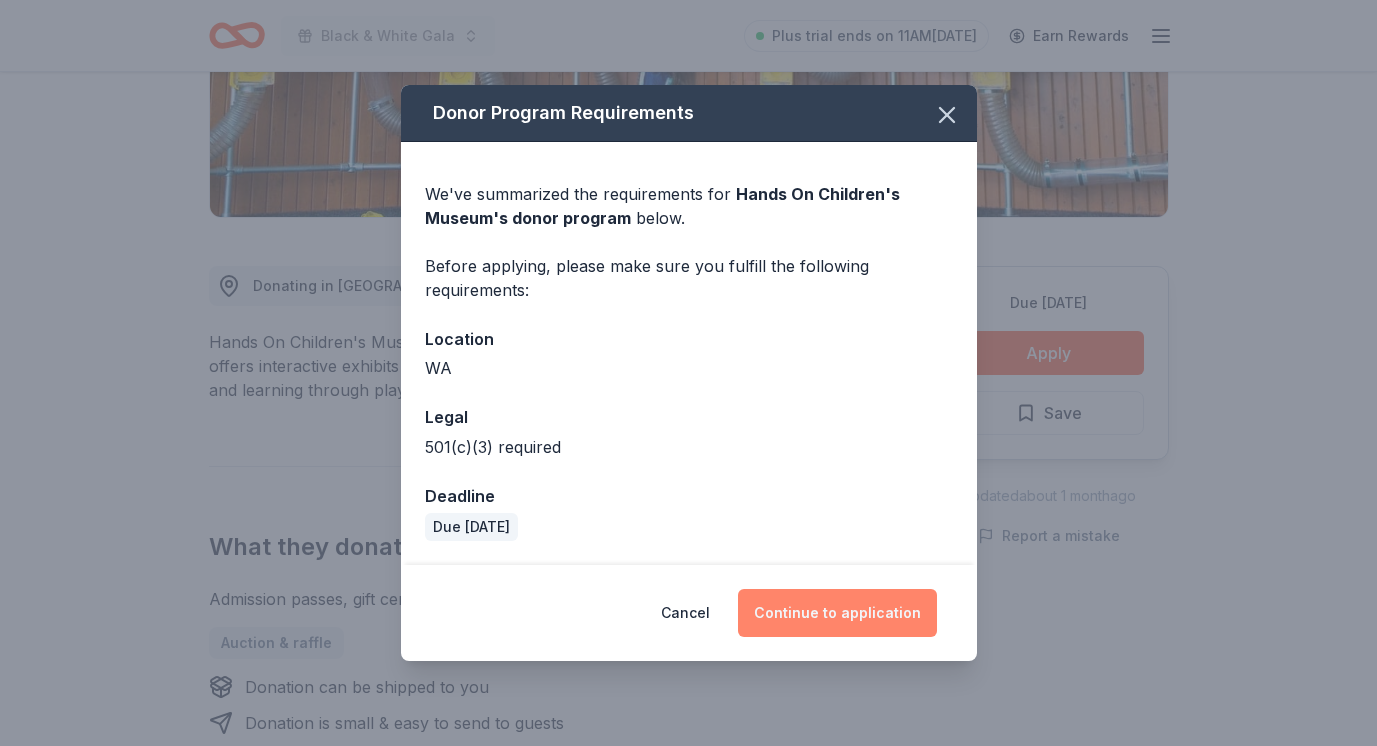 click on "Continue to application" at bounding box center [837, 613] 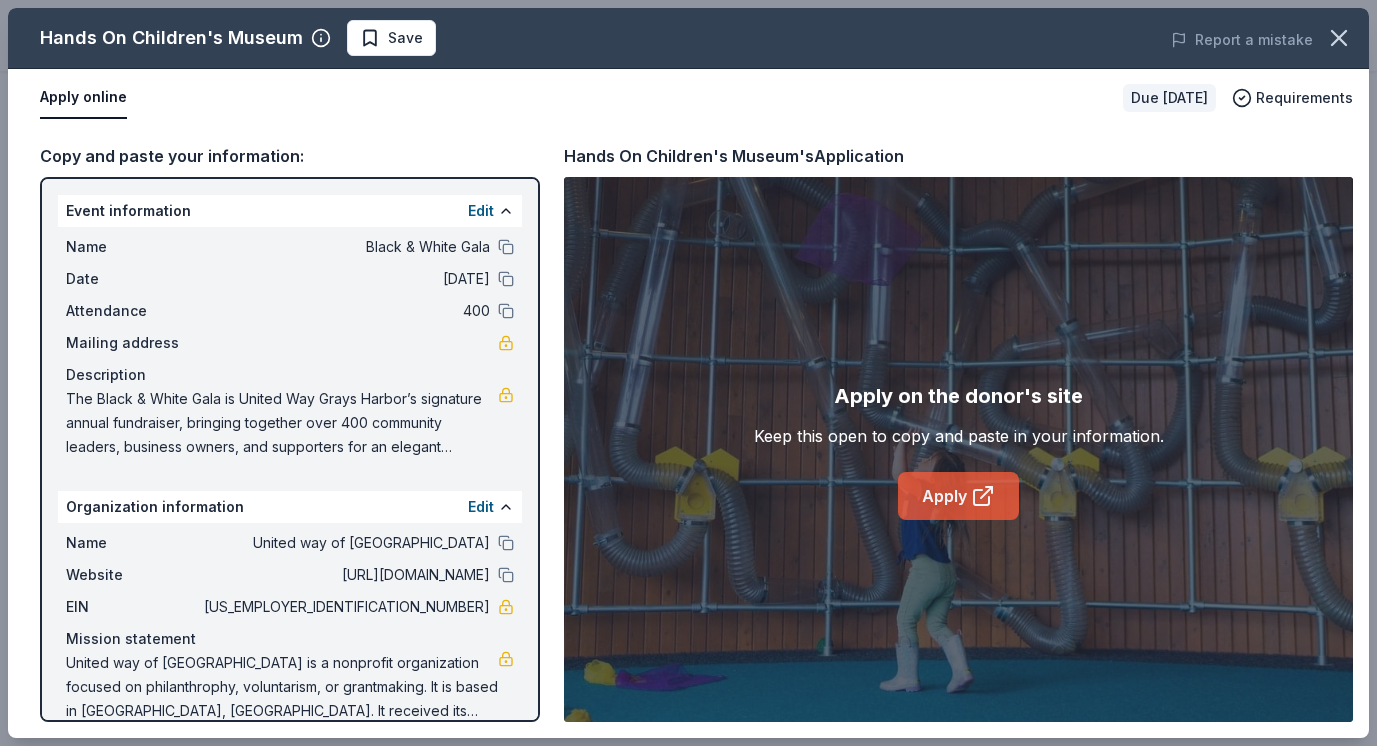 click on "Apply" at bounding box center [958, 496] 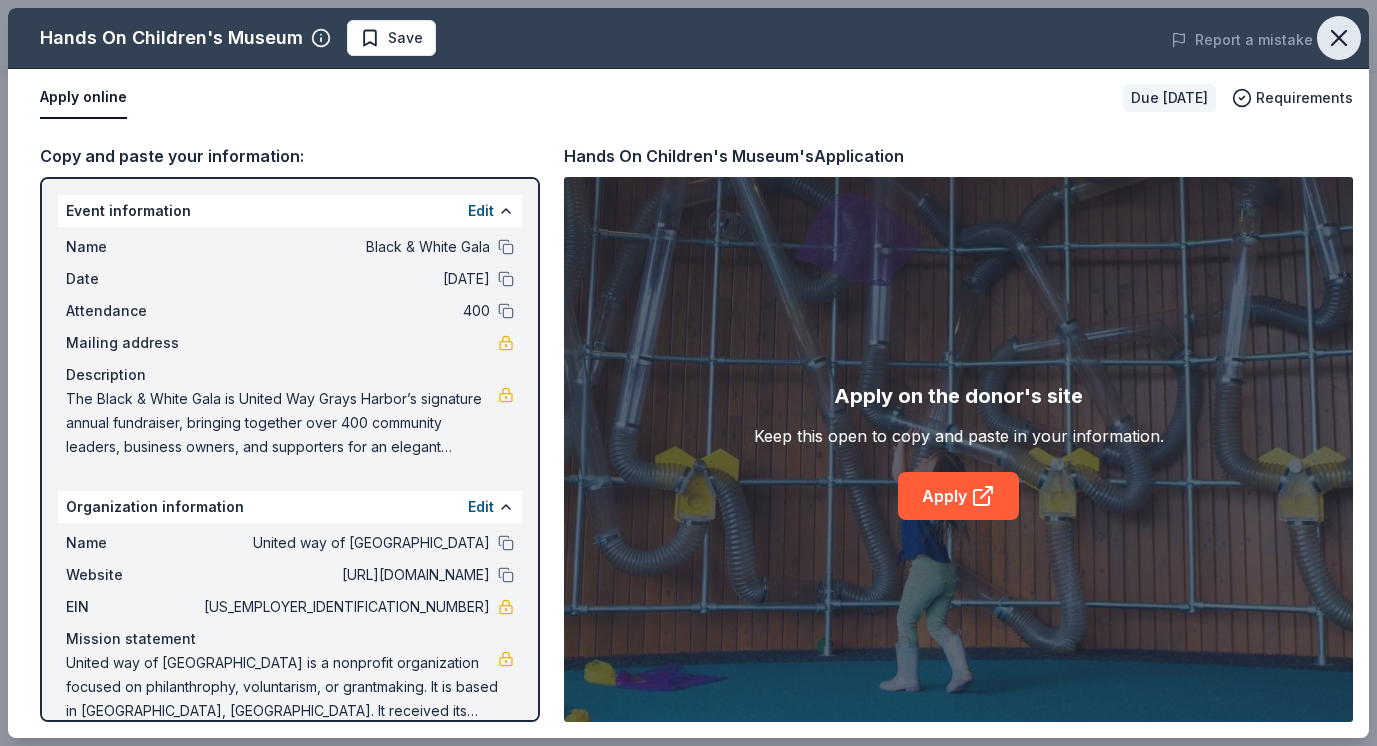 click 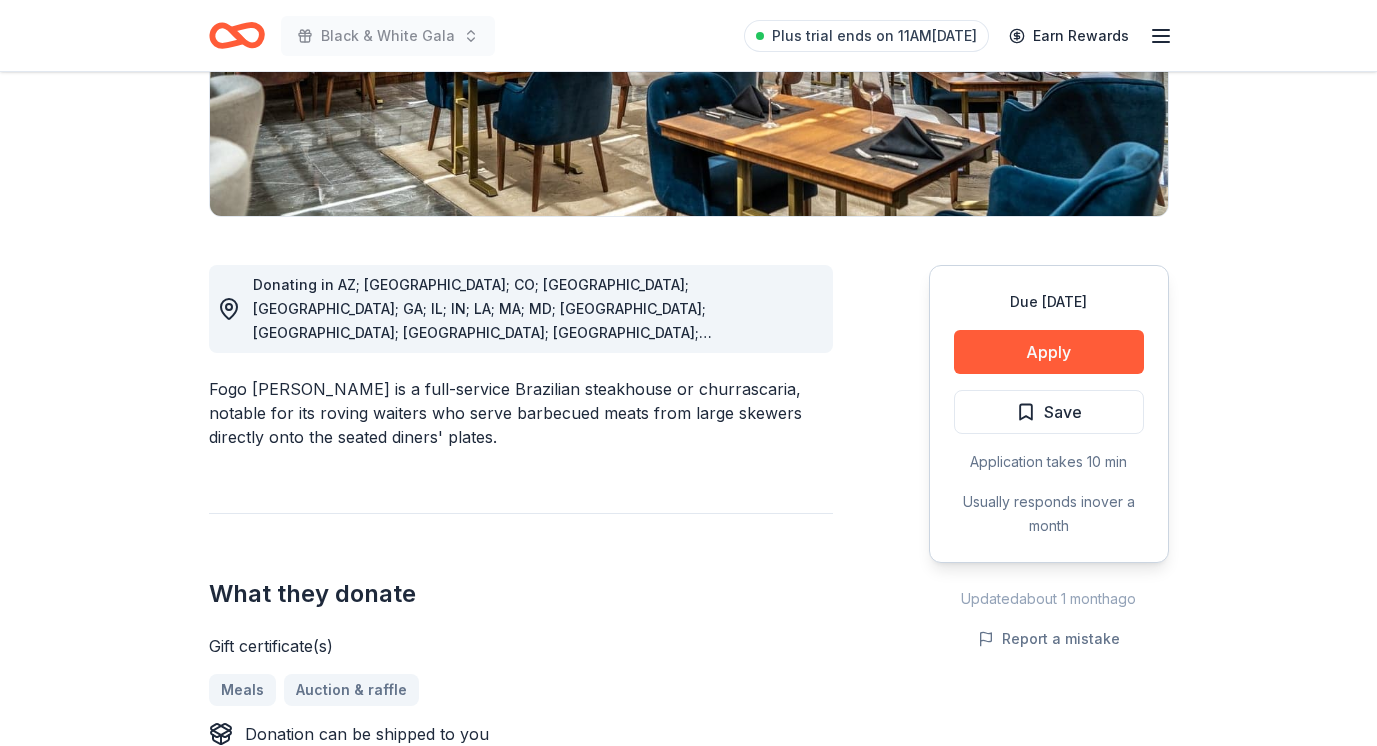 scroll, scrollTop: 283, scrollLeft: 0, axis: vertical 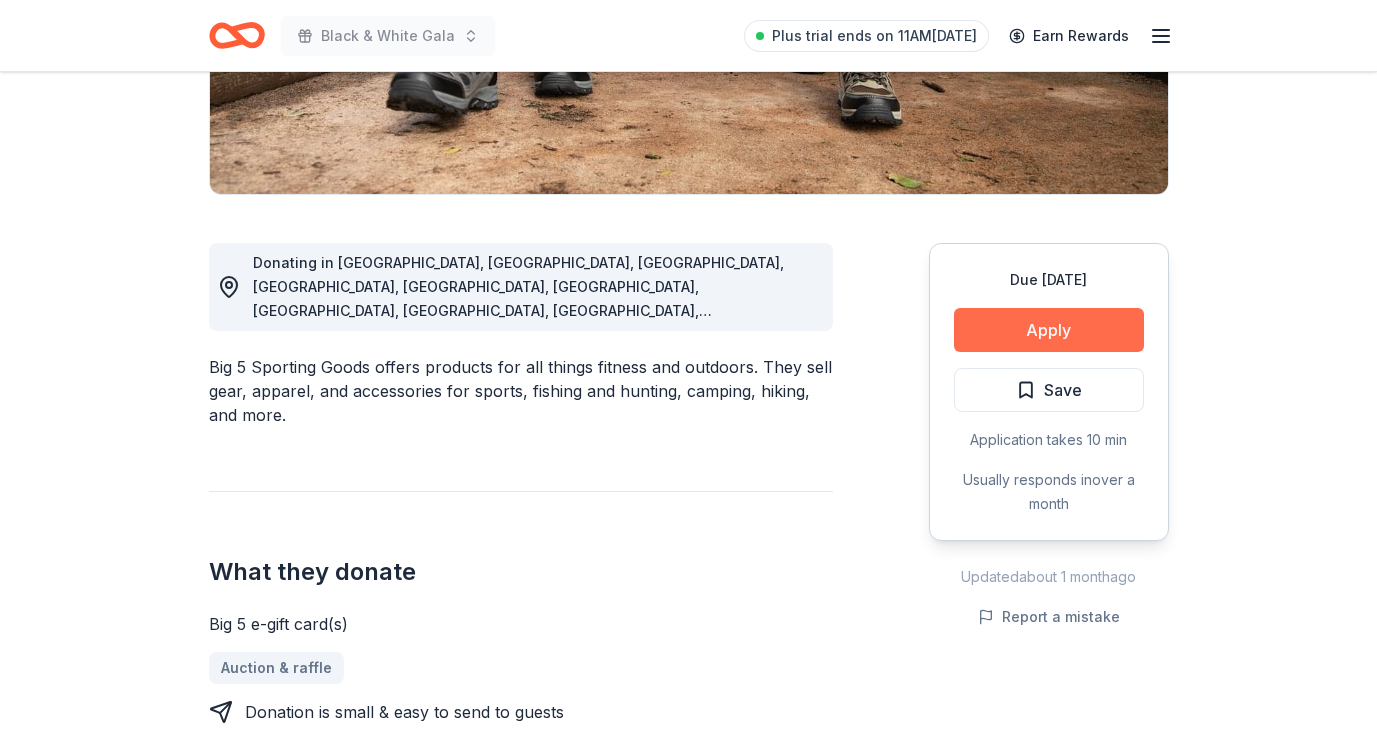 click on "Apply" at bounding box center [1049, 330] 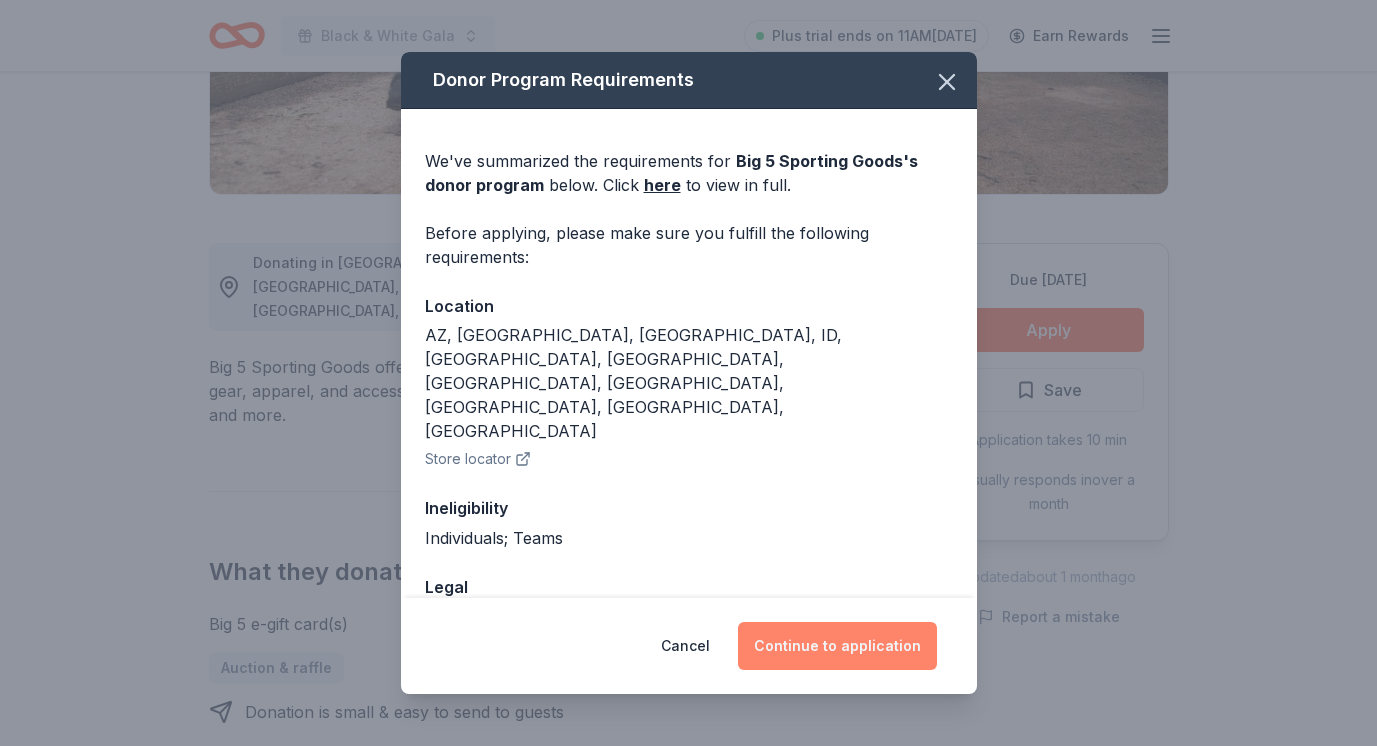 click on "Continue to application" at bounding box center [837, 646] 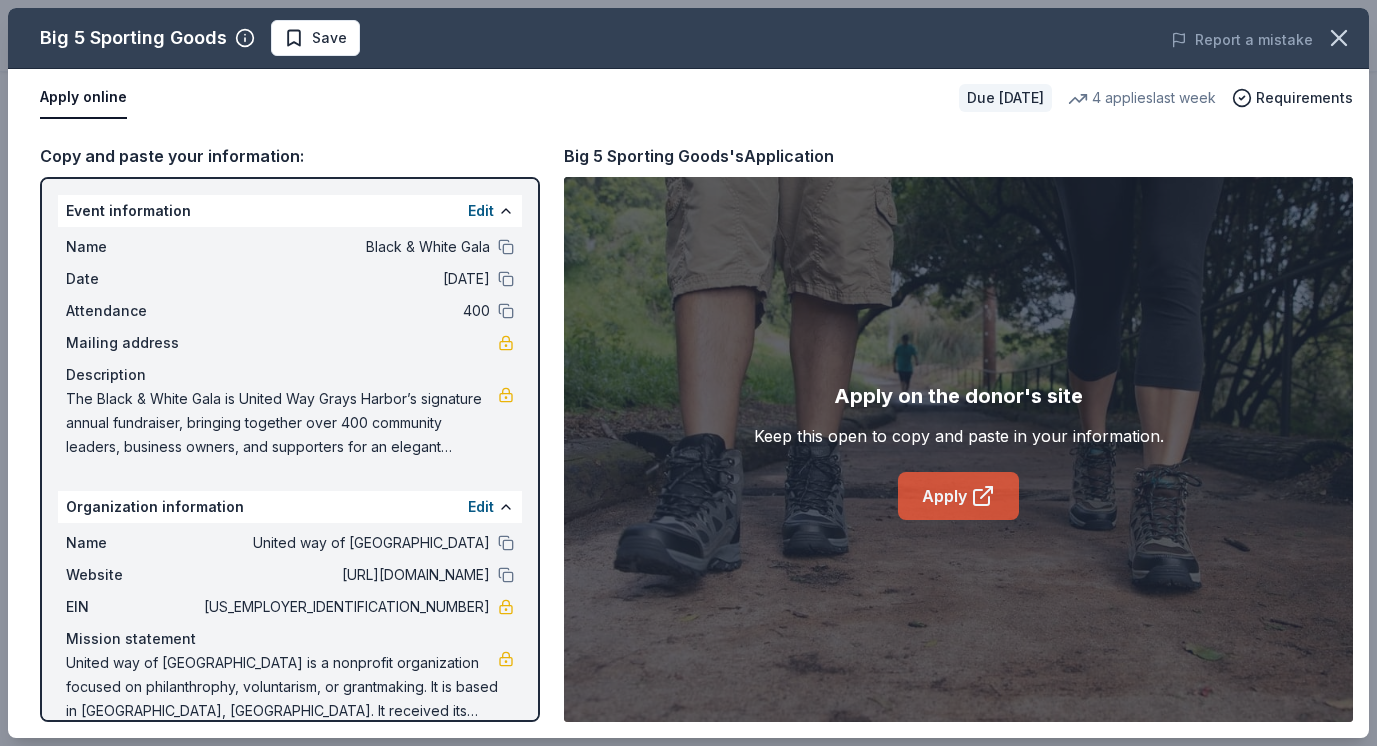 click on "Apply" at bounding box center (958, 496) 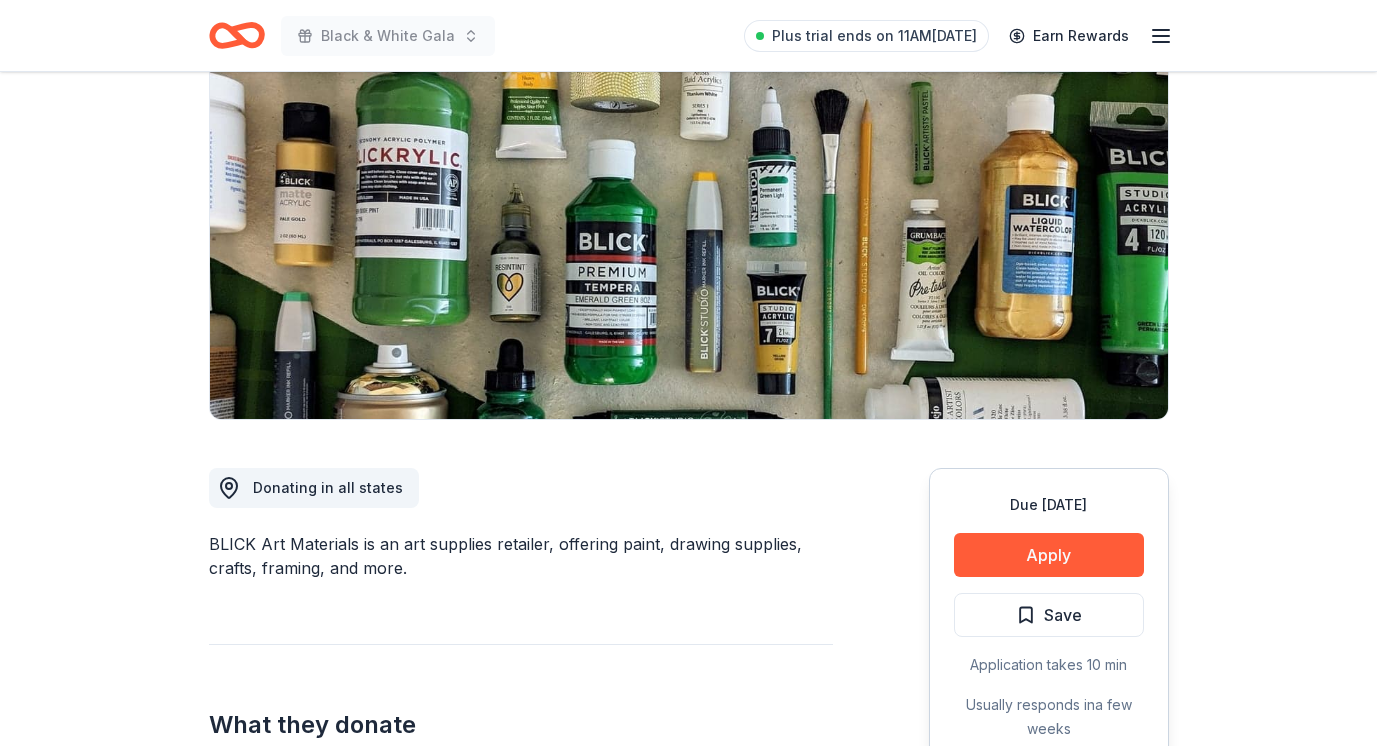 scroll, scrollTop: 385, scrollLeft: 0, axis: vertical 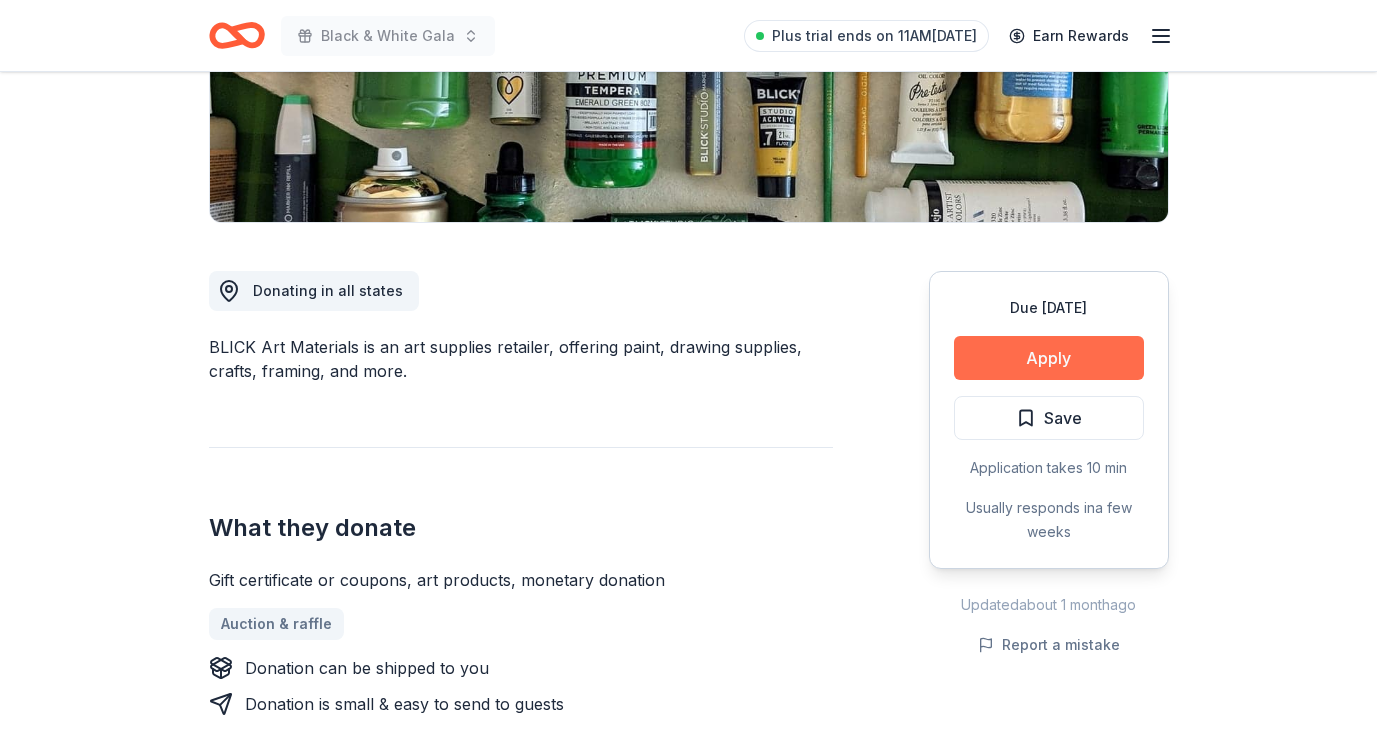 click on "Apply" at bounding box center (1049, 358) 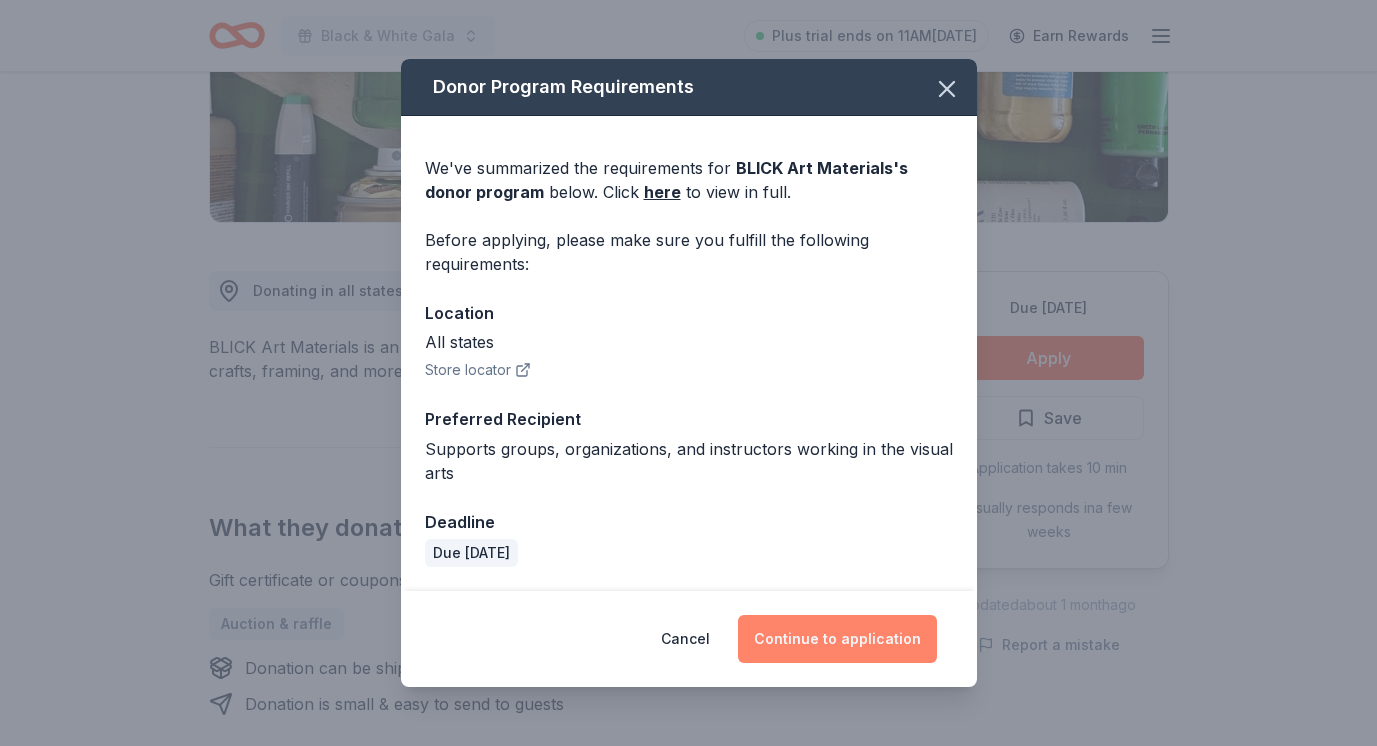 click on "Continue to application" at bounding box center (837, 639) 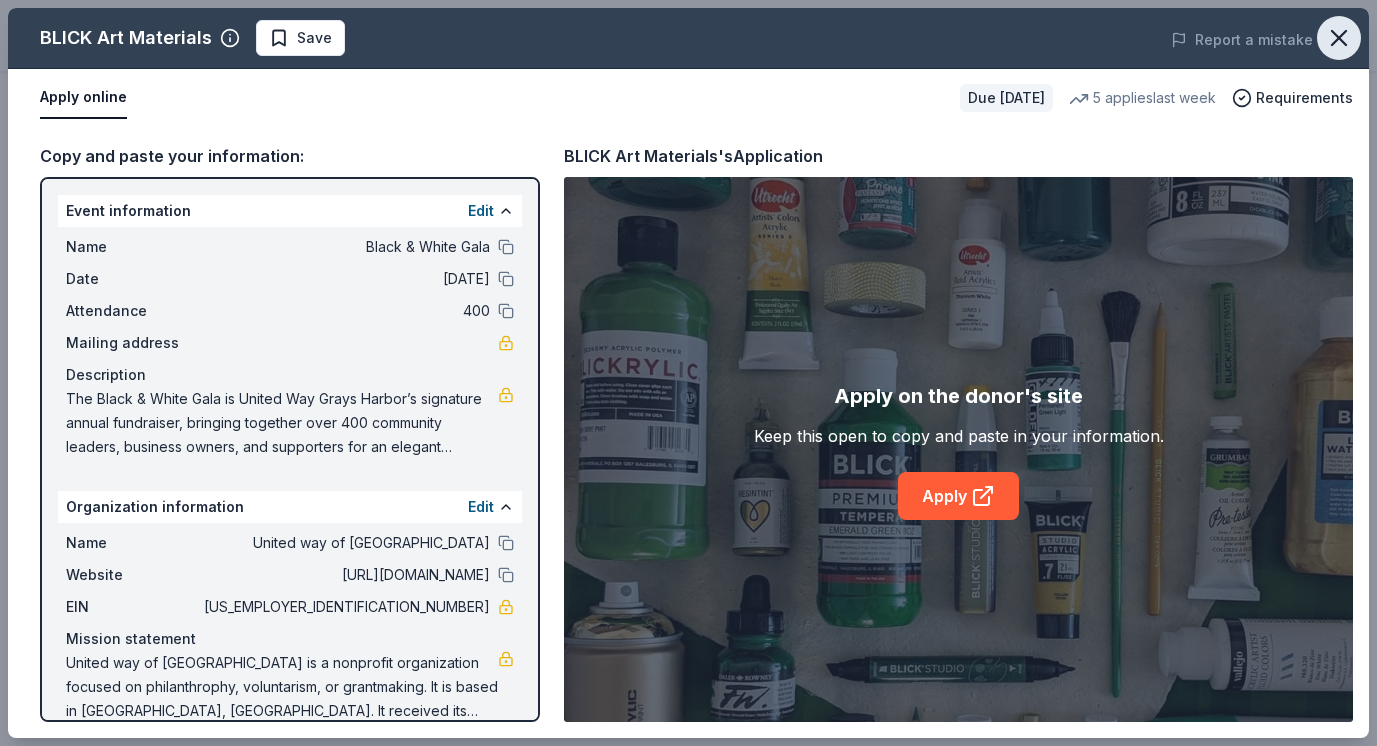 click at bounding box center [1339, 38] 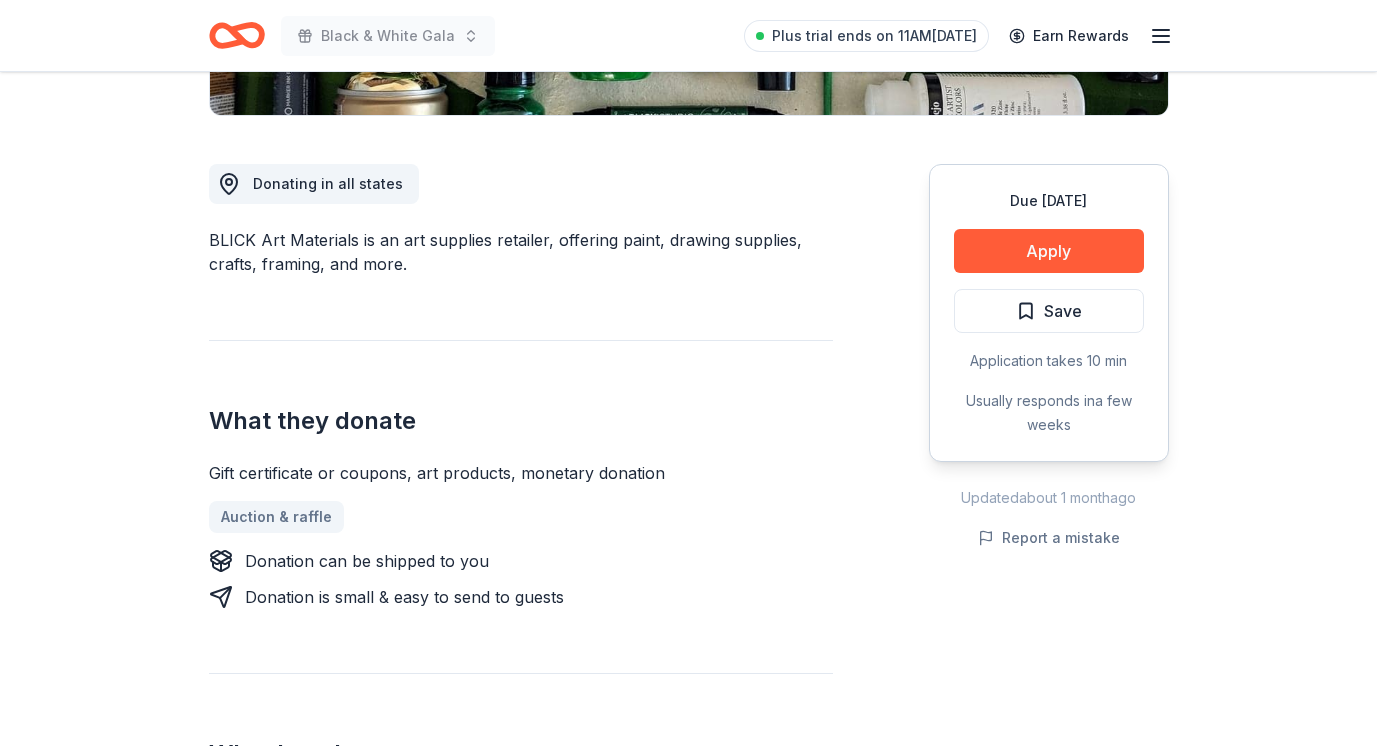scroll, scrollTop: 500, scrollLeft: 0, axis: vertical 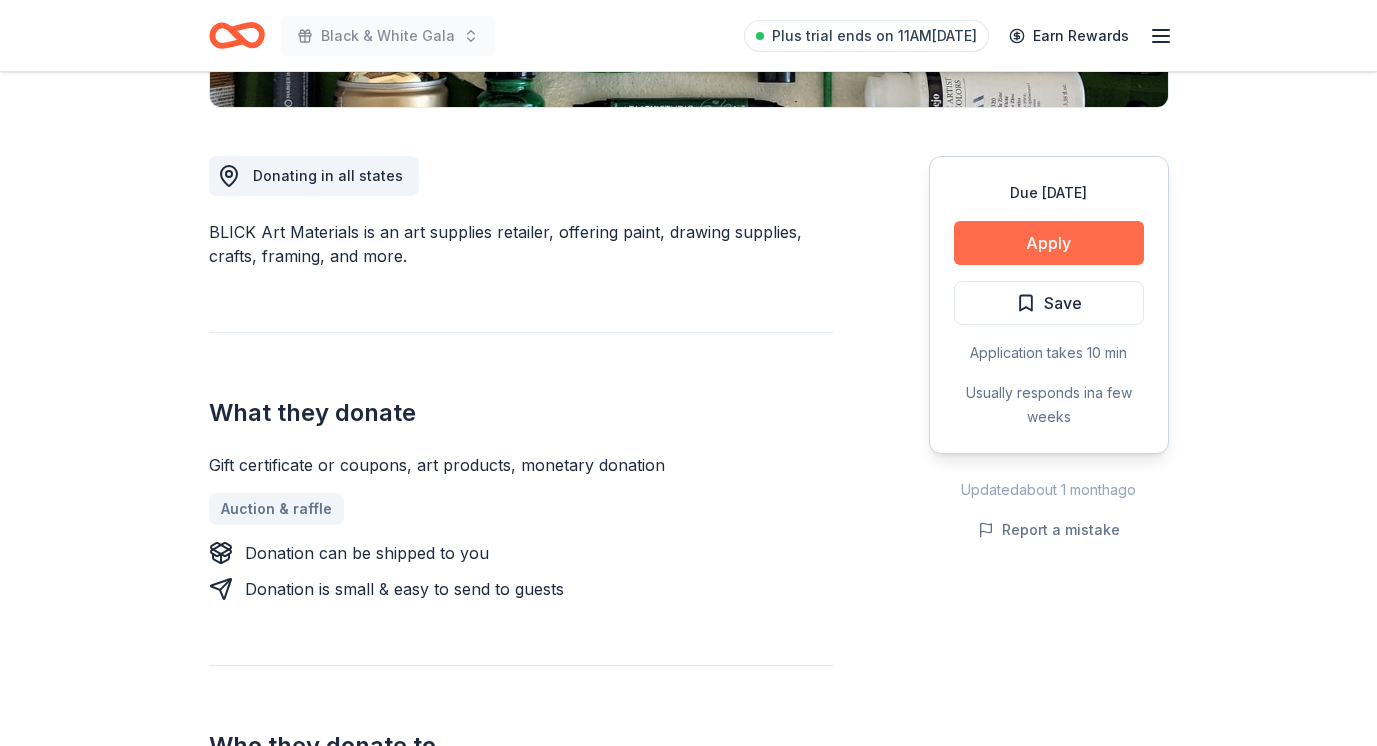 click on "Apply" at bounding box center (1049, 243) 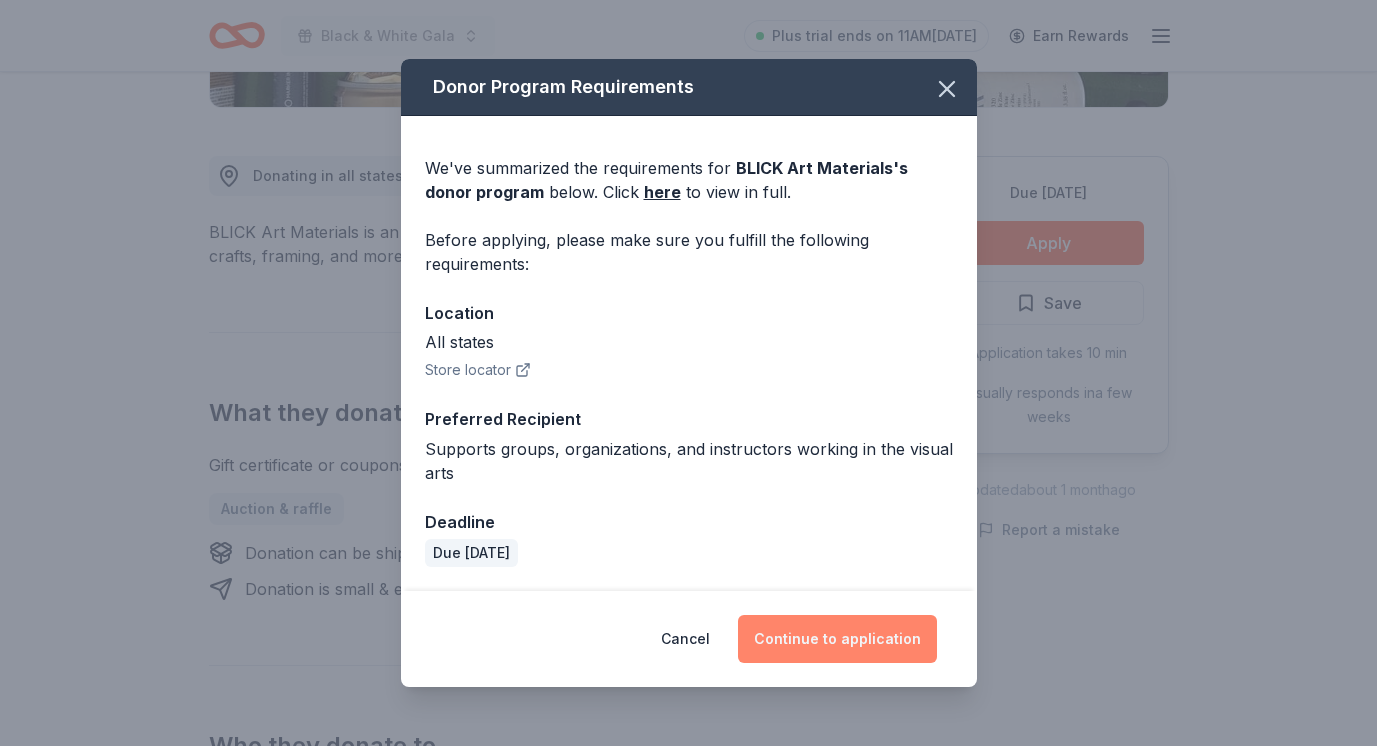 click on "Continue to application" at bounding box center (837, 639) 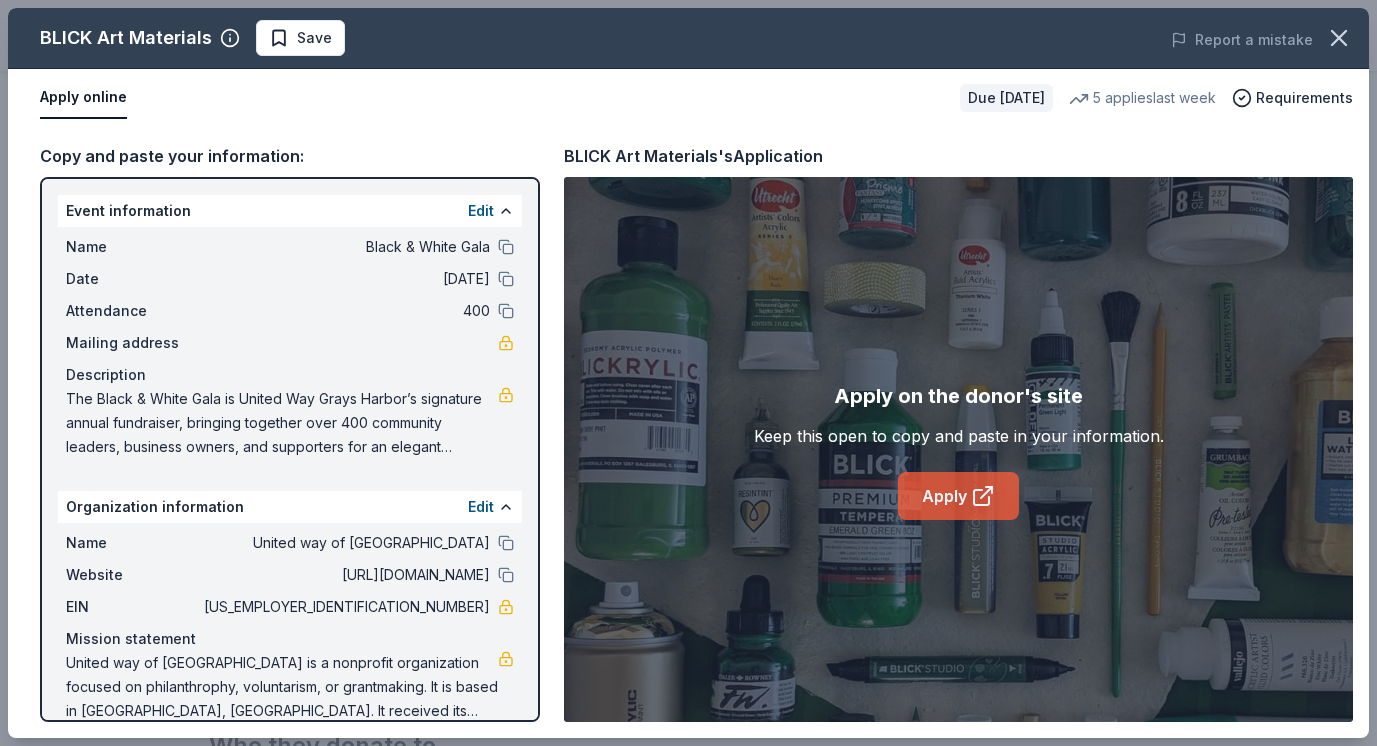 click on "Apply" at bounding box center (958, 496) 